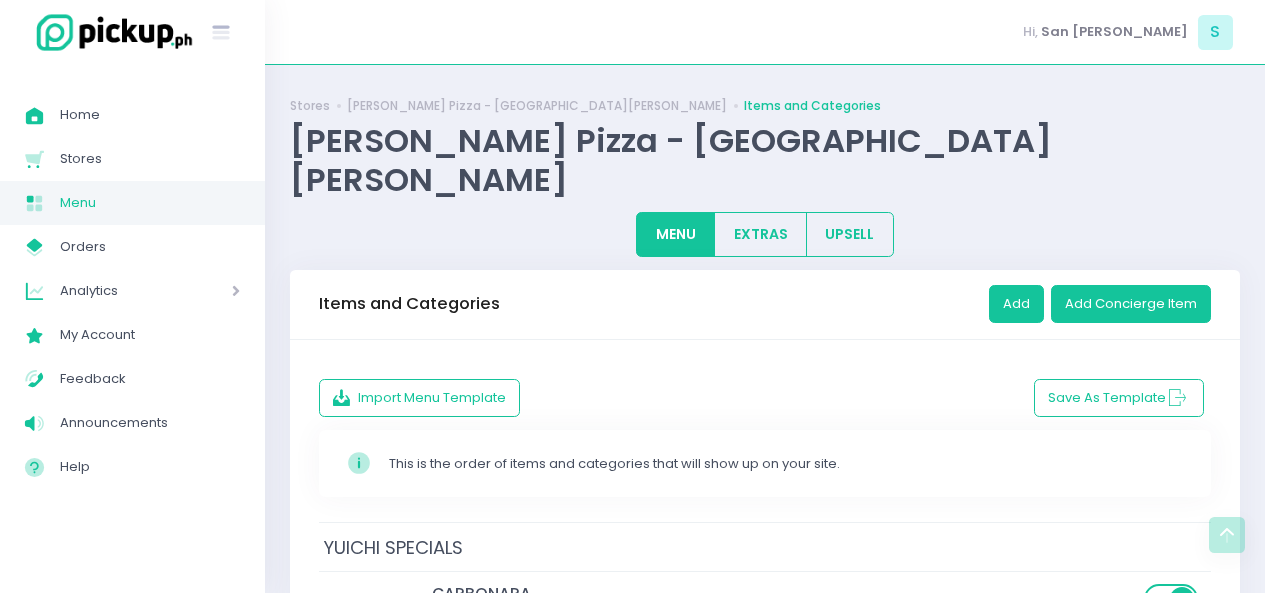 scroll, scrollTop: 441, scrollLeft: 0, axis: vertical 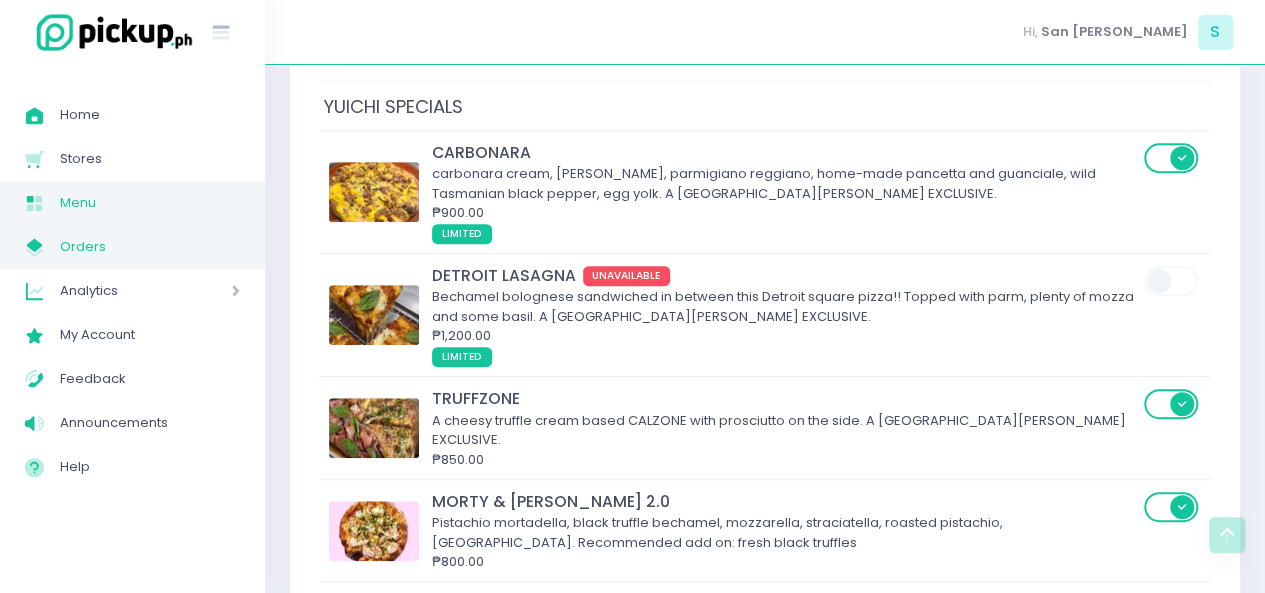 click on "Orders" at bounding box center (150, 247) 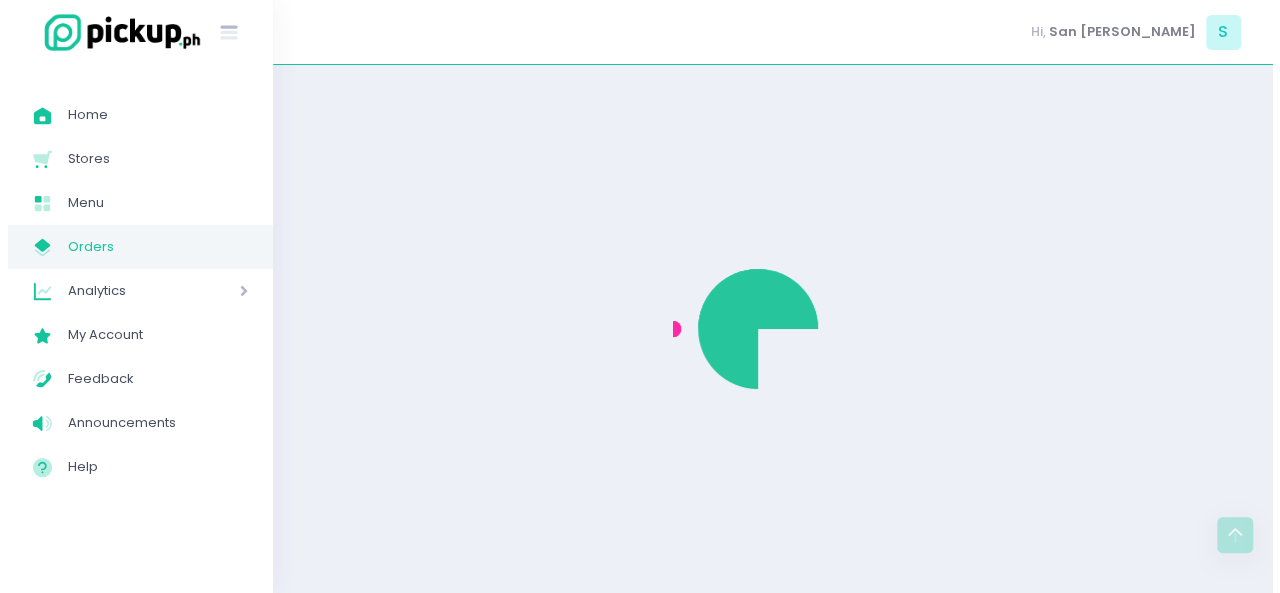 scroll, scrollTop: 0, scrollLeft: 0, axis: both 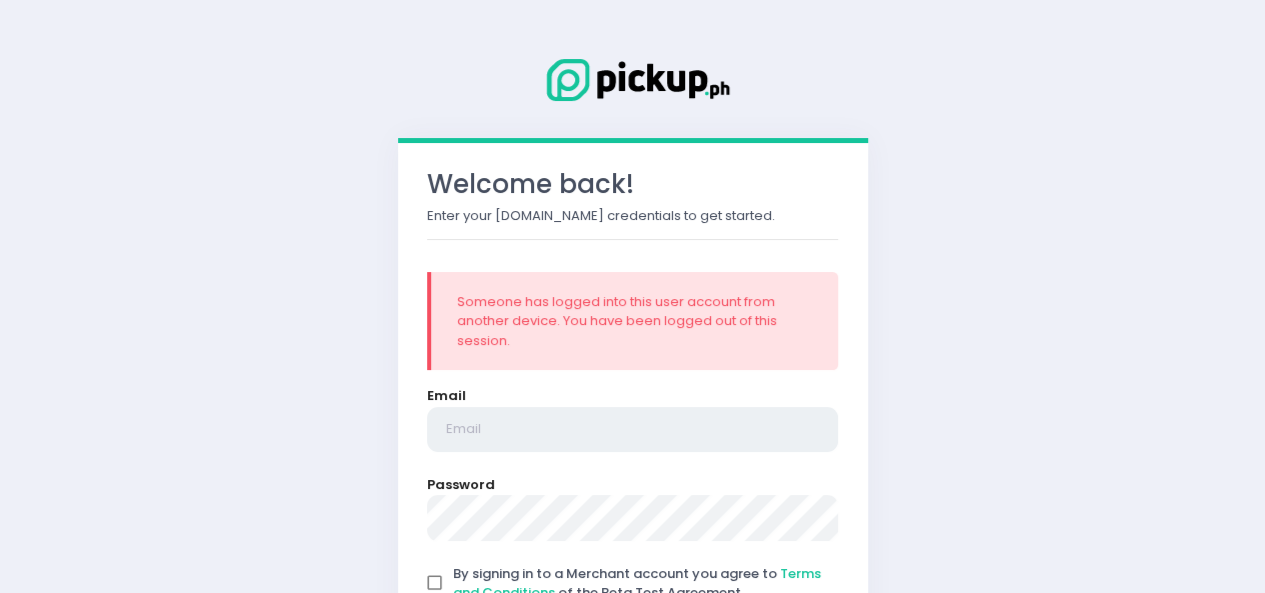 click at bounding box center (633, 430) 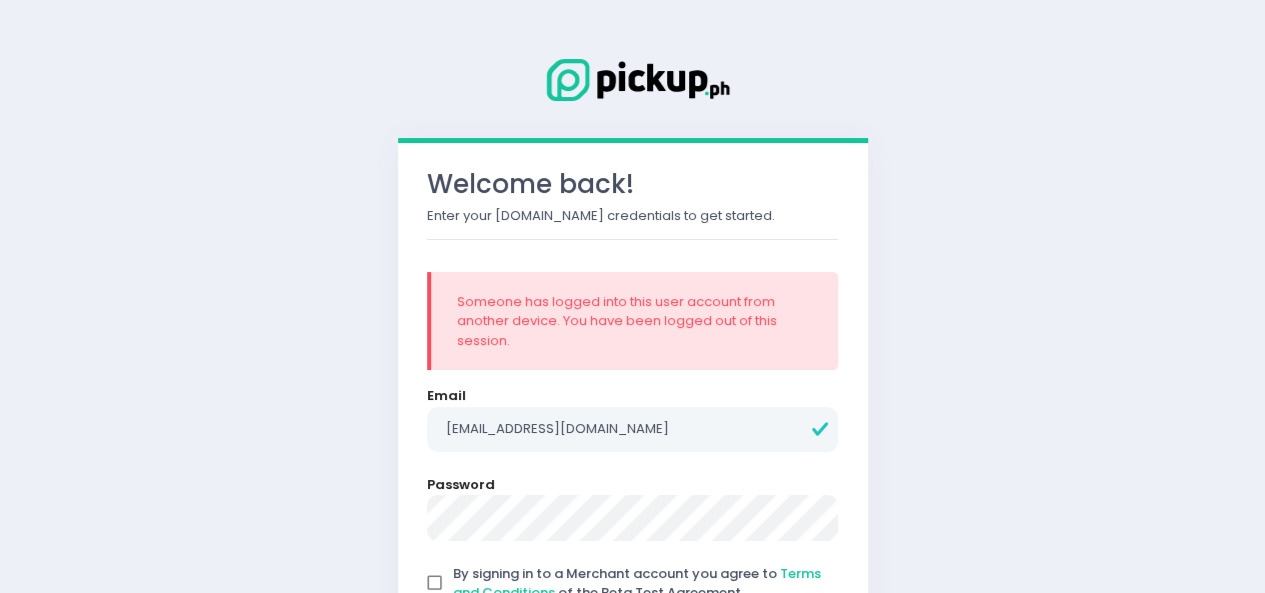 click on "By signing in to a Merchant account you agree to   Terms and Conditions   of the Beta Test Agreement" at bounding box center [435, 583] 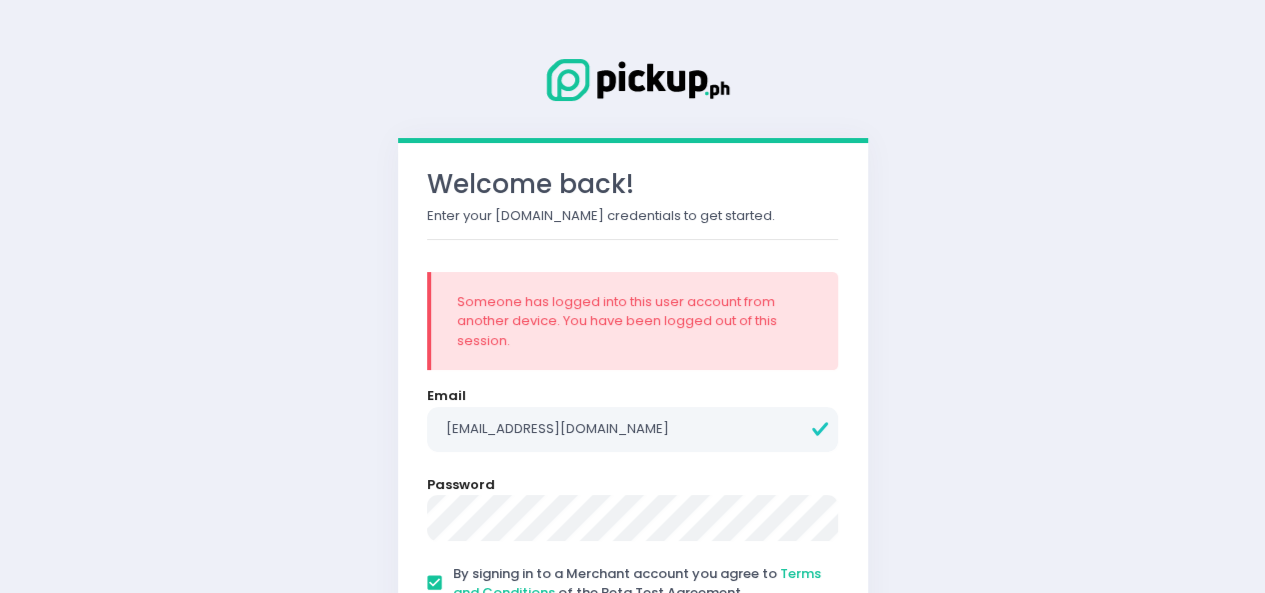 click on "Sign In" at bounding box center (633, 643) 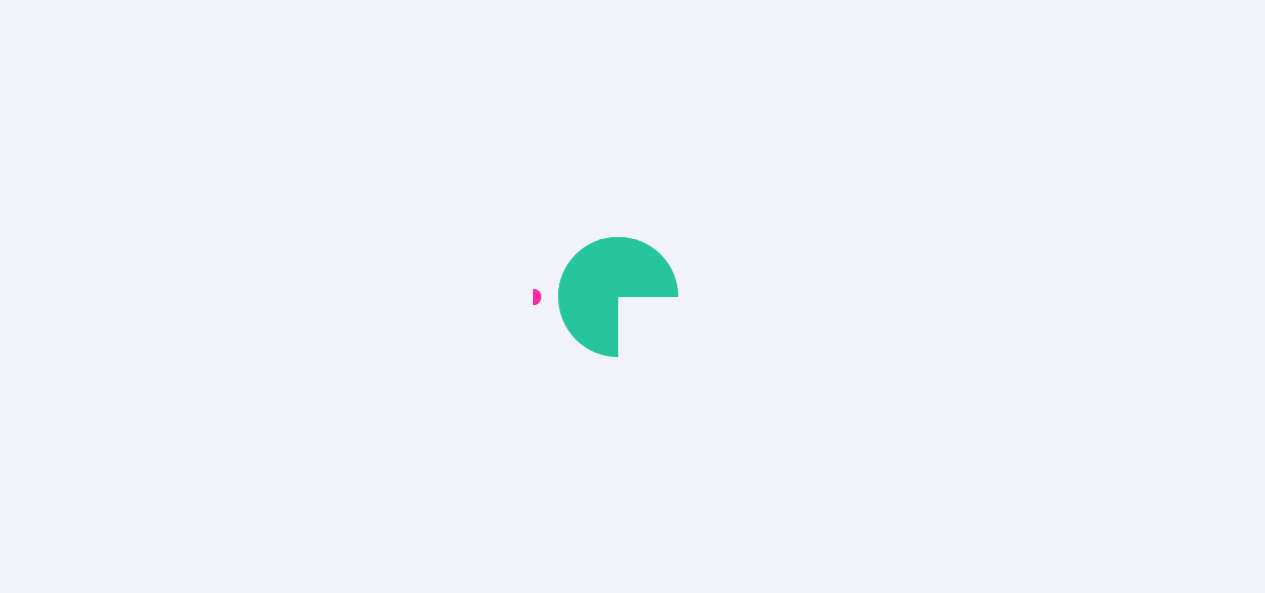 scroll, scrollTop: 0, scrollLeft: 0, axis: both 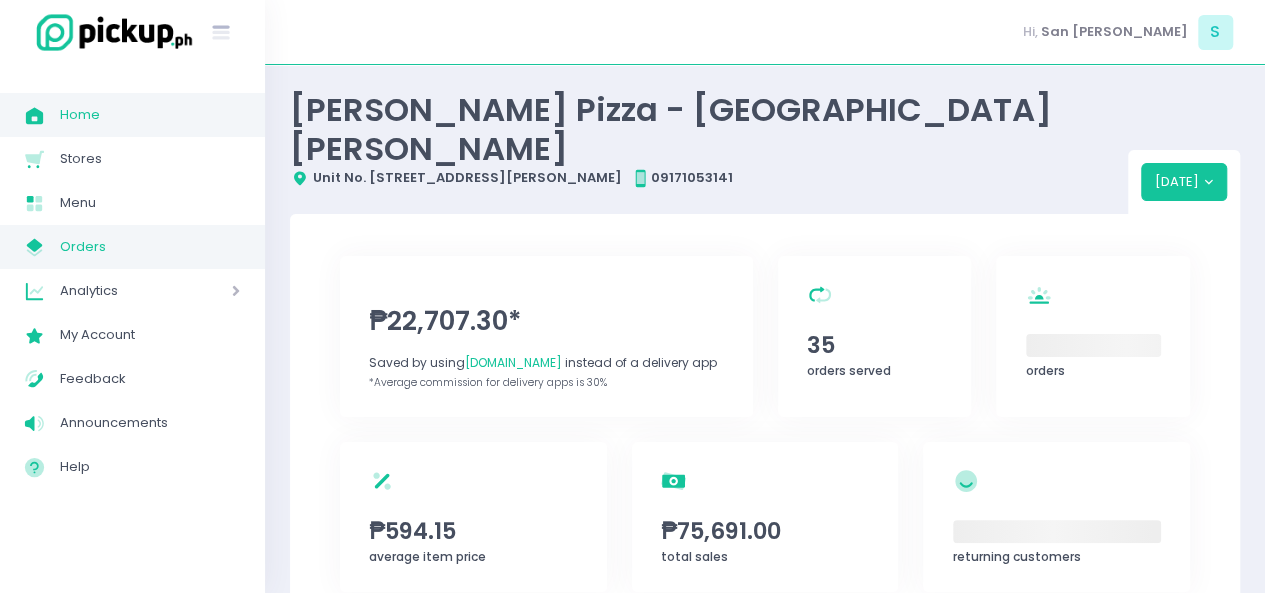click on "Orders" at bounding box center (150, 247) 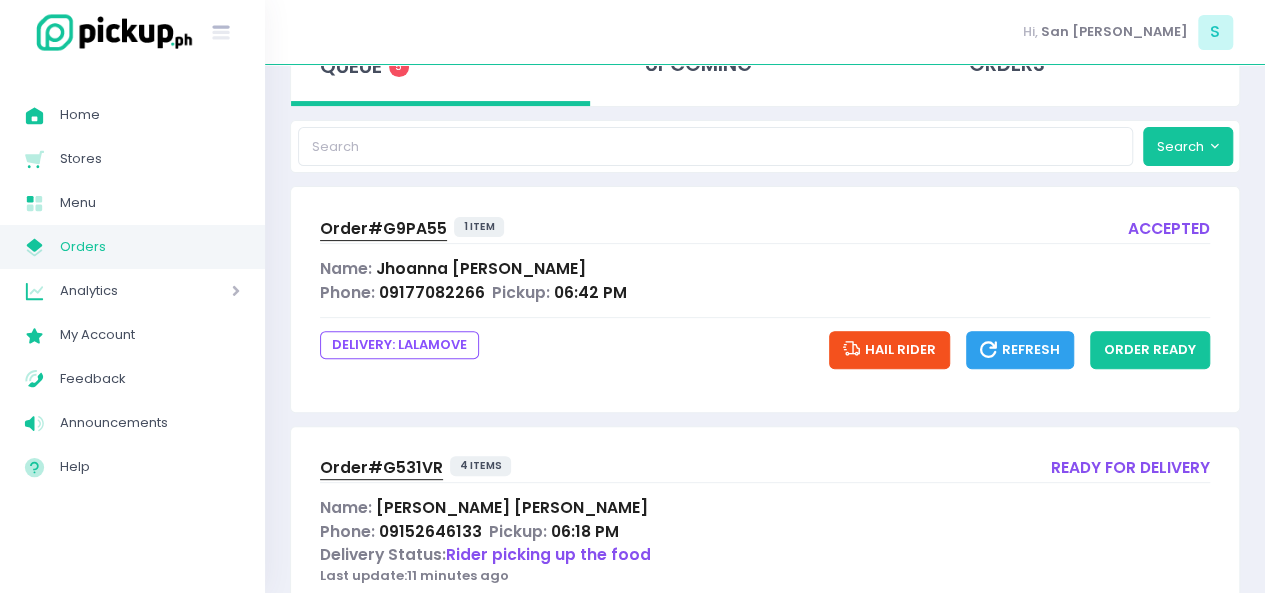 scroll, scrollTop: 165, scrollLeft: 0, axis: vertical 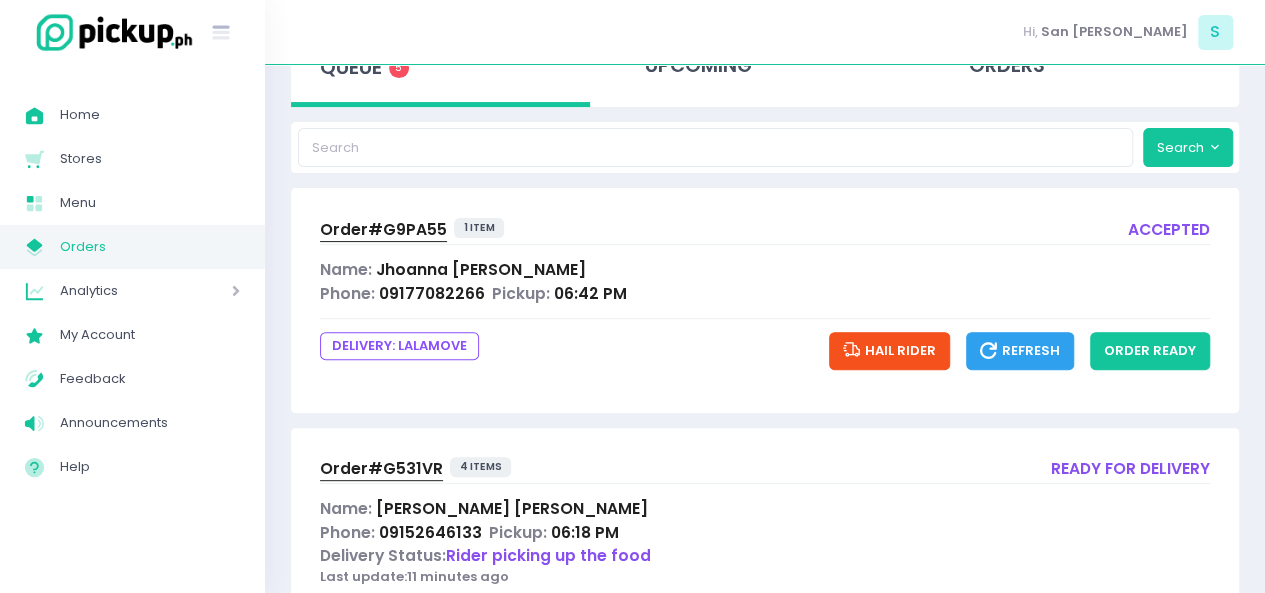 click on "Hail Rider" at bounding box center [889, 350] 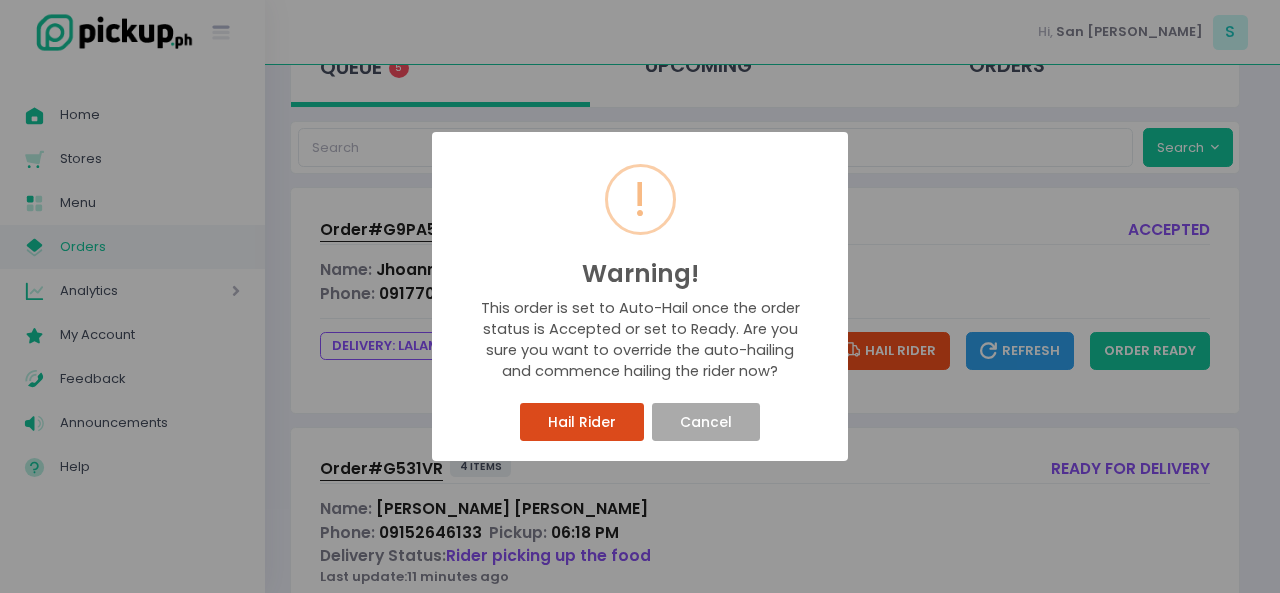 click on "Hail Rider" at bounding box center (581, 422) 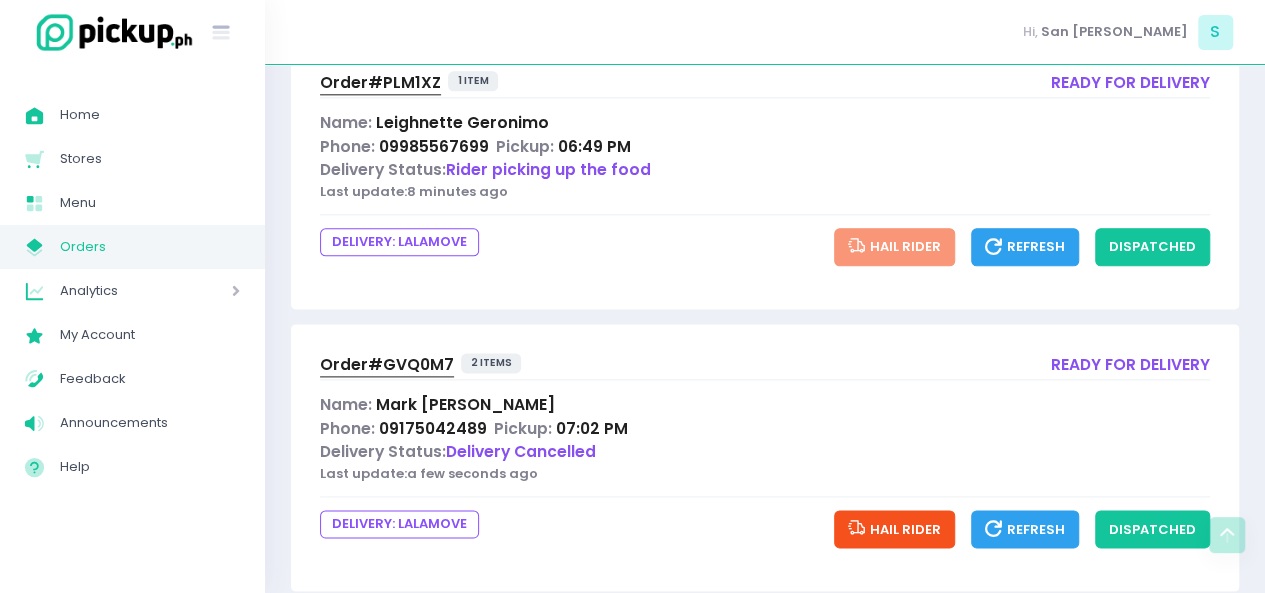 scroll, scrollTop: 1122, scrollLeft: 0, axis: vertical 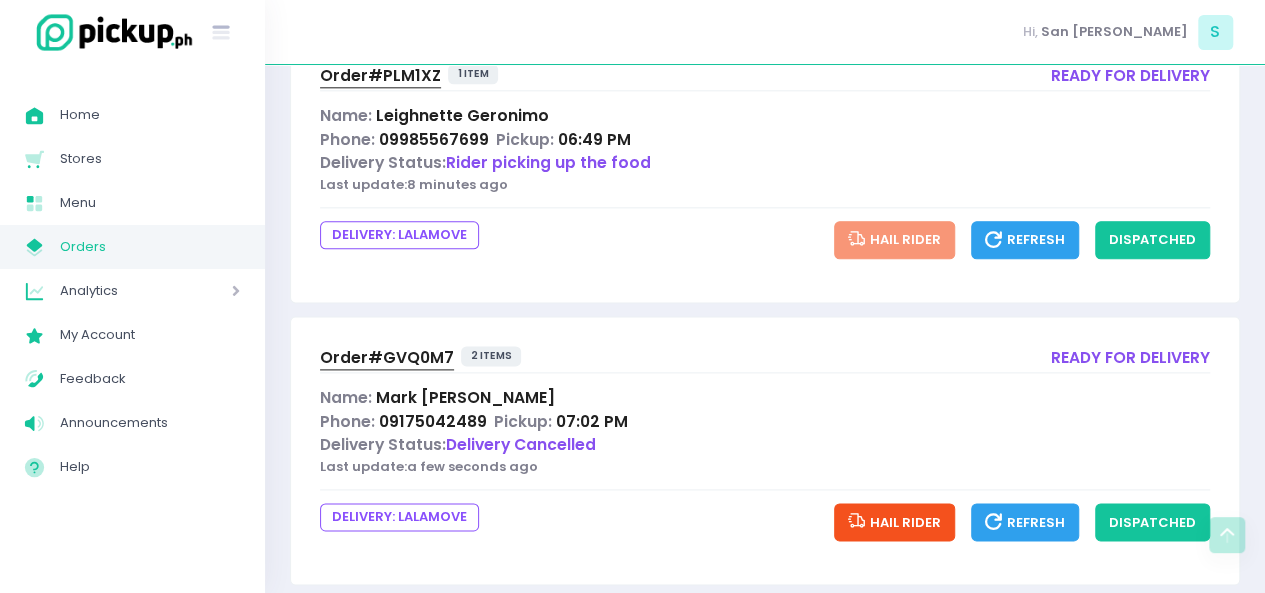 click on "Hail Rider" at bounding box center [894, 522] 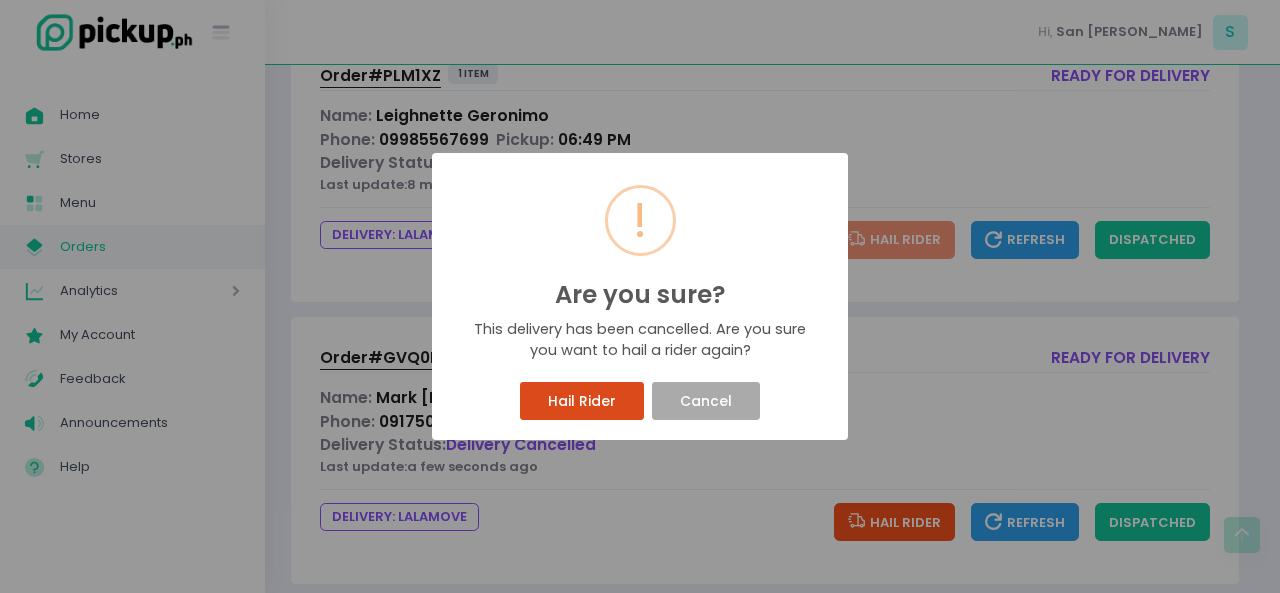 click on "Hail Rider" at bounding box center (581, 401) 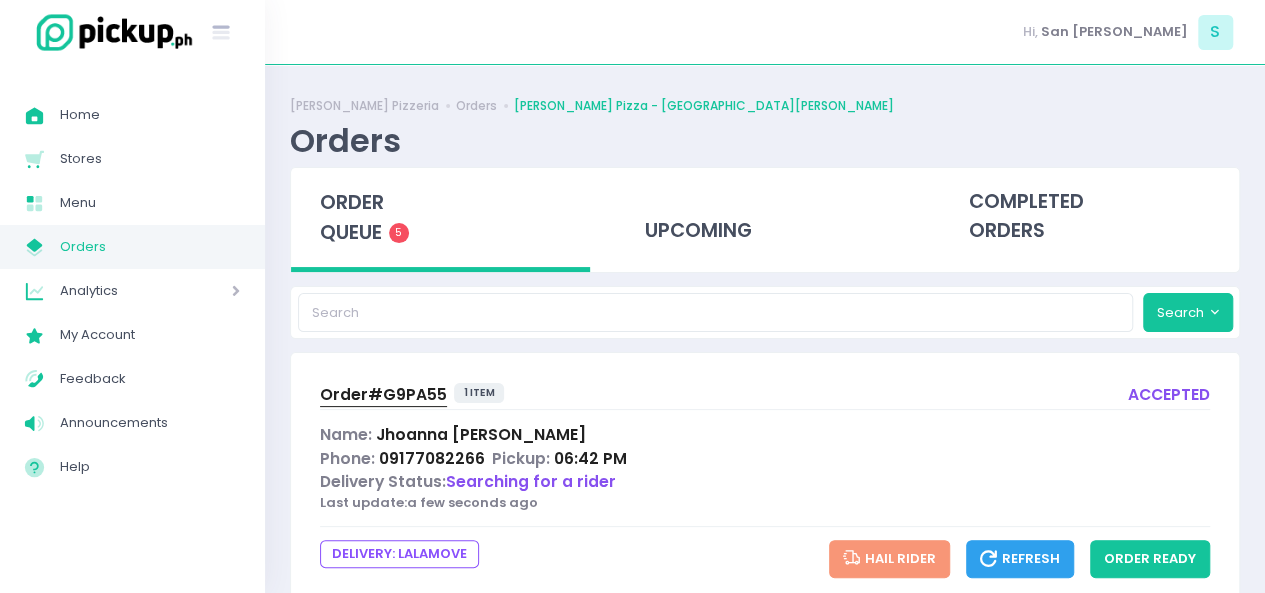 scroll, scrollTop: 1140, scrollLeft: 0, axis: vertical 